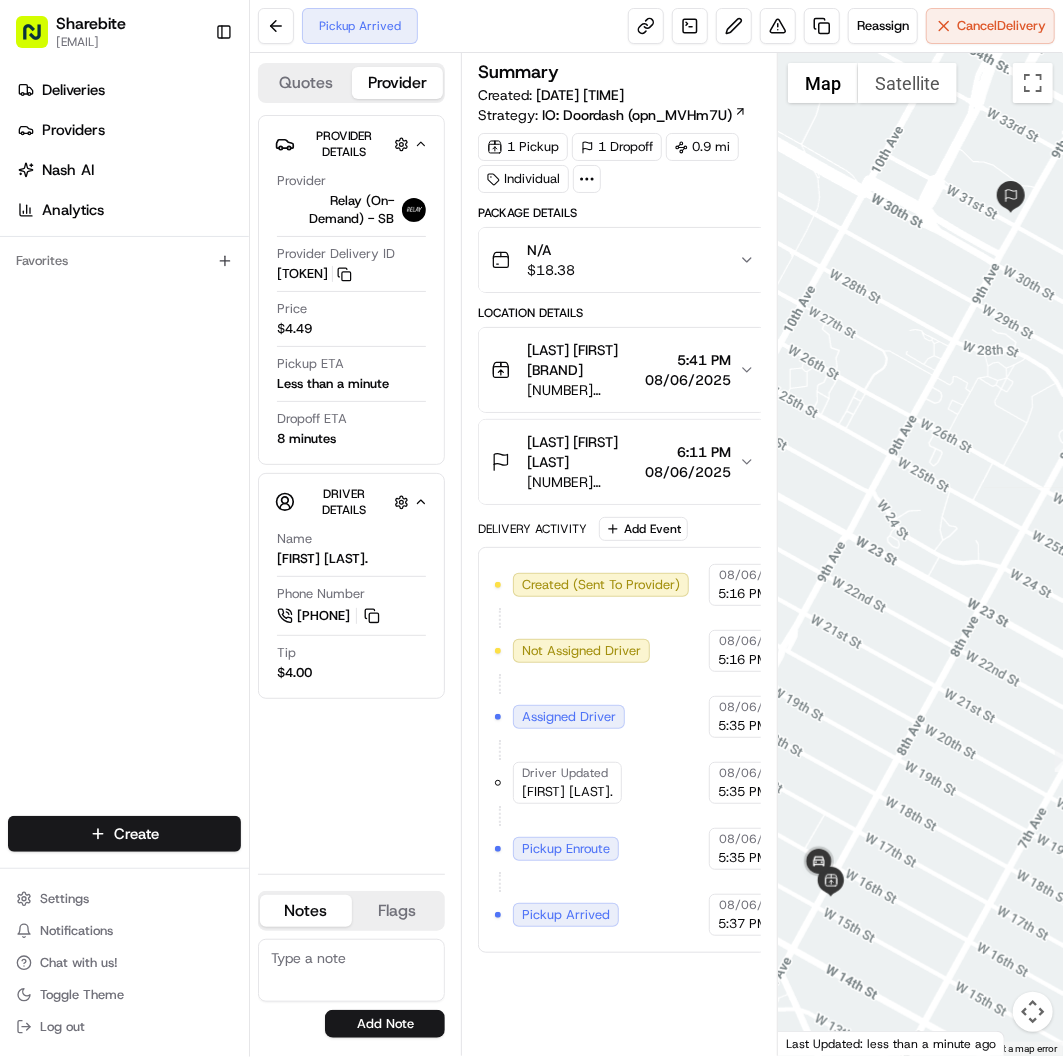 scroll, scrollTop: 0, scrollLeft: 0, axis: both 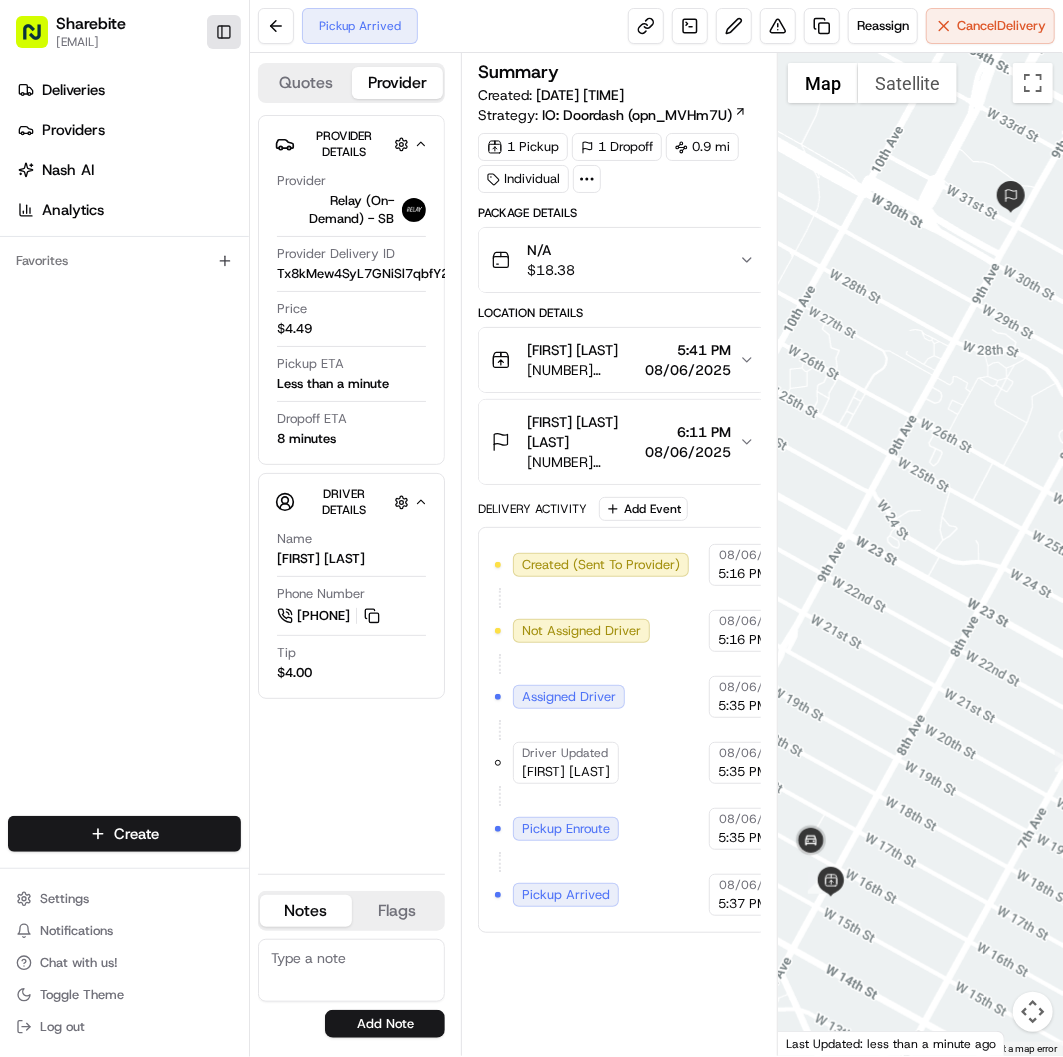click on "Toggle Sidebar" at bounding box center (224, 32) 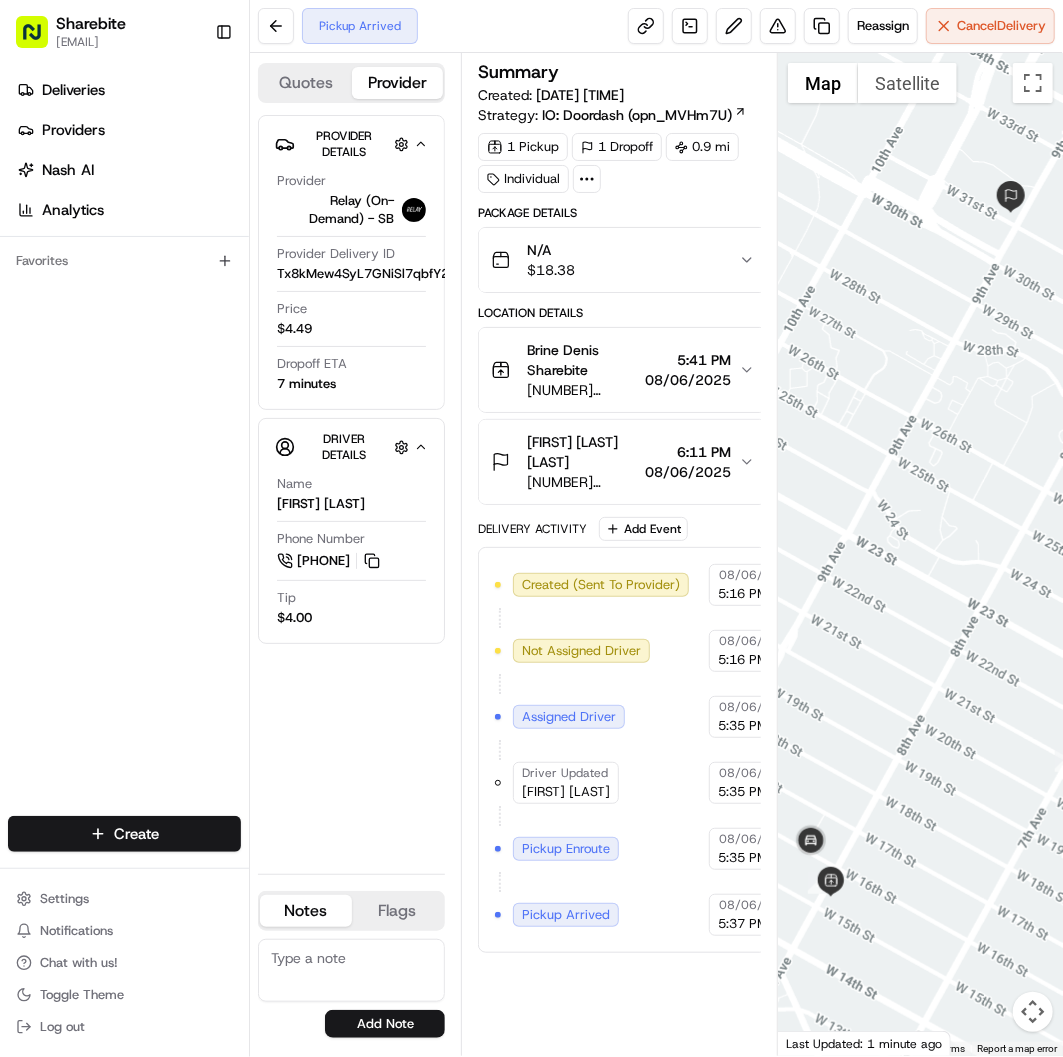 scroll, scrollTop: 0, scrollLeft: 0, axis: both 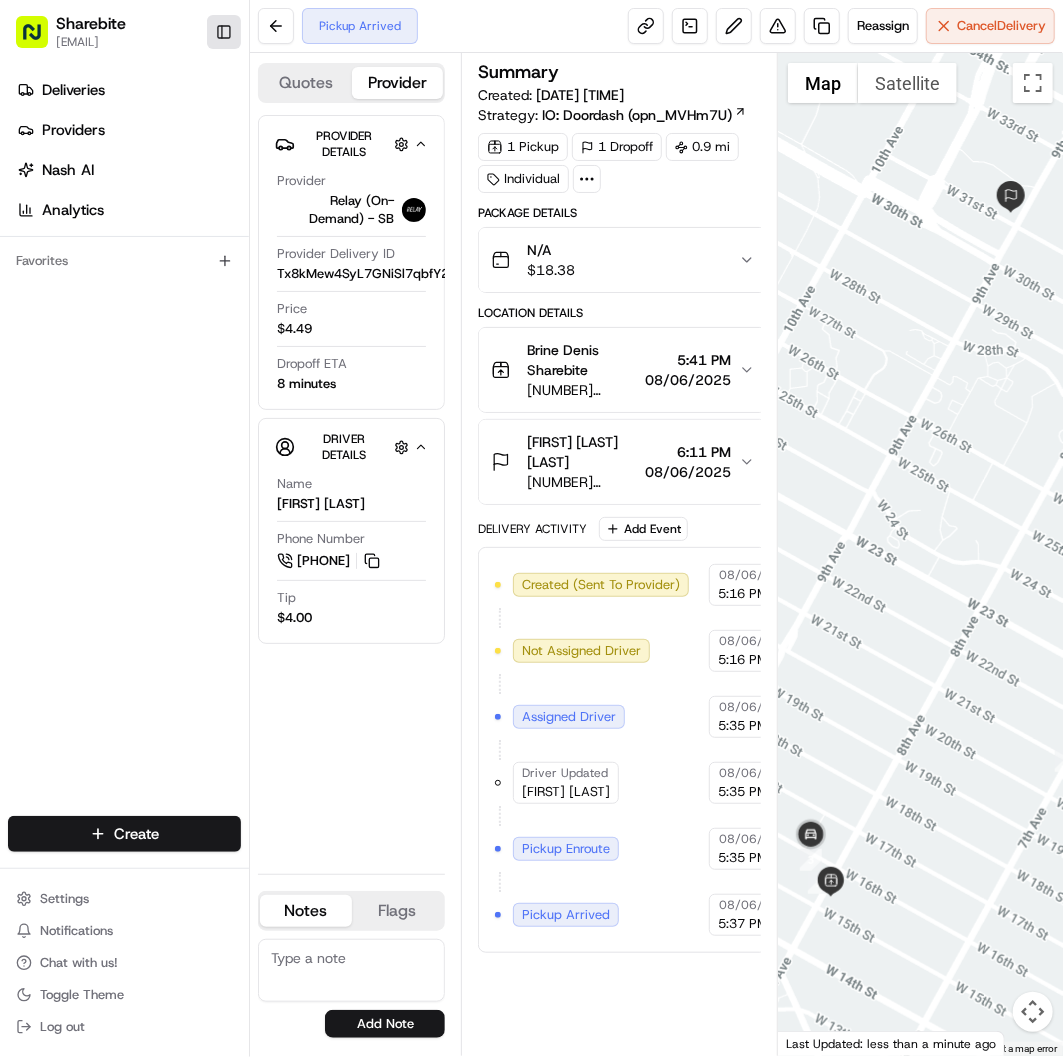 click on "Toggle Sidebar" at bounding box center (224, 32) 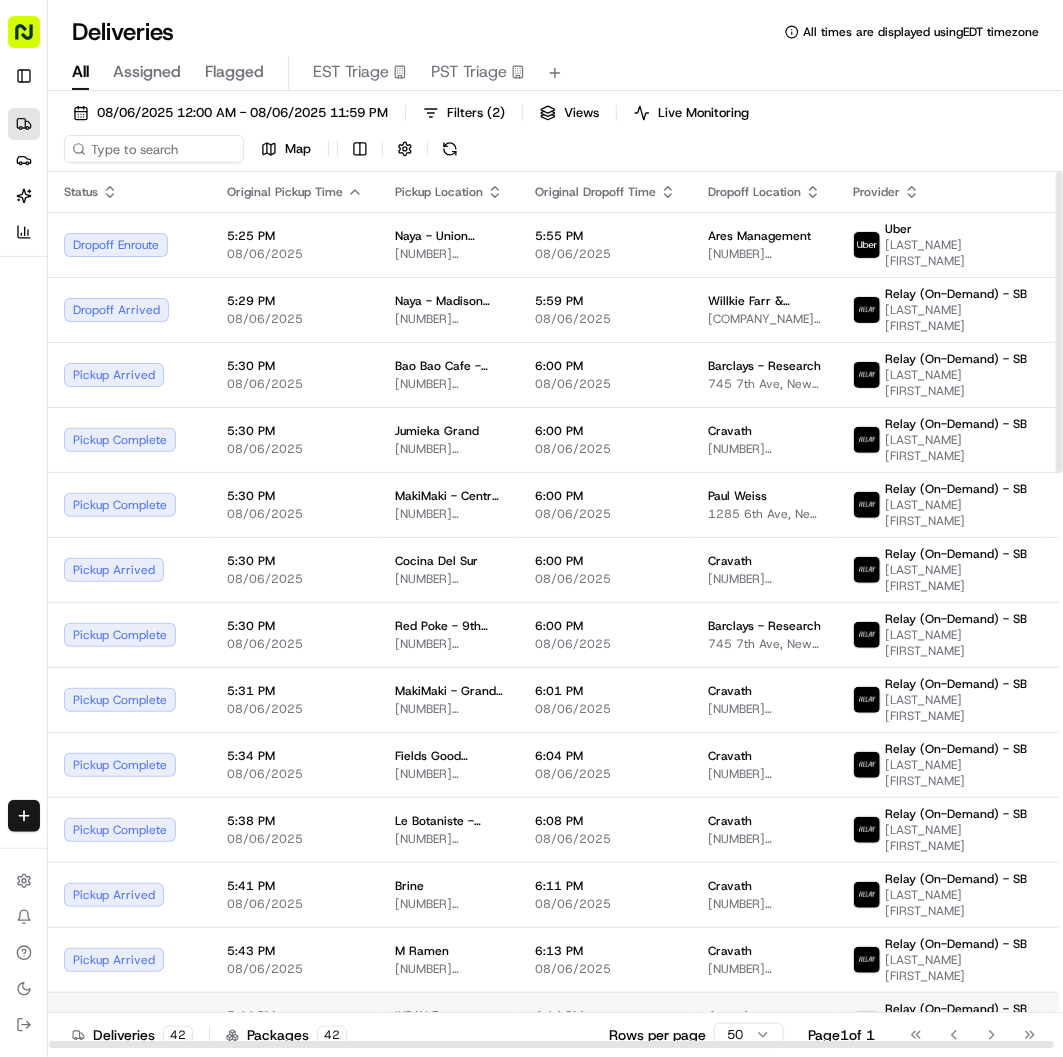 scroll, scrollTop: 0, scrollLeft: 0, axis: both 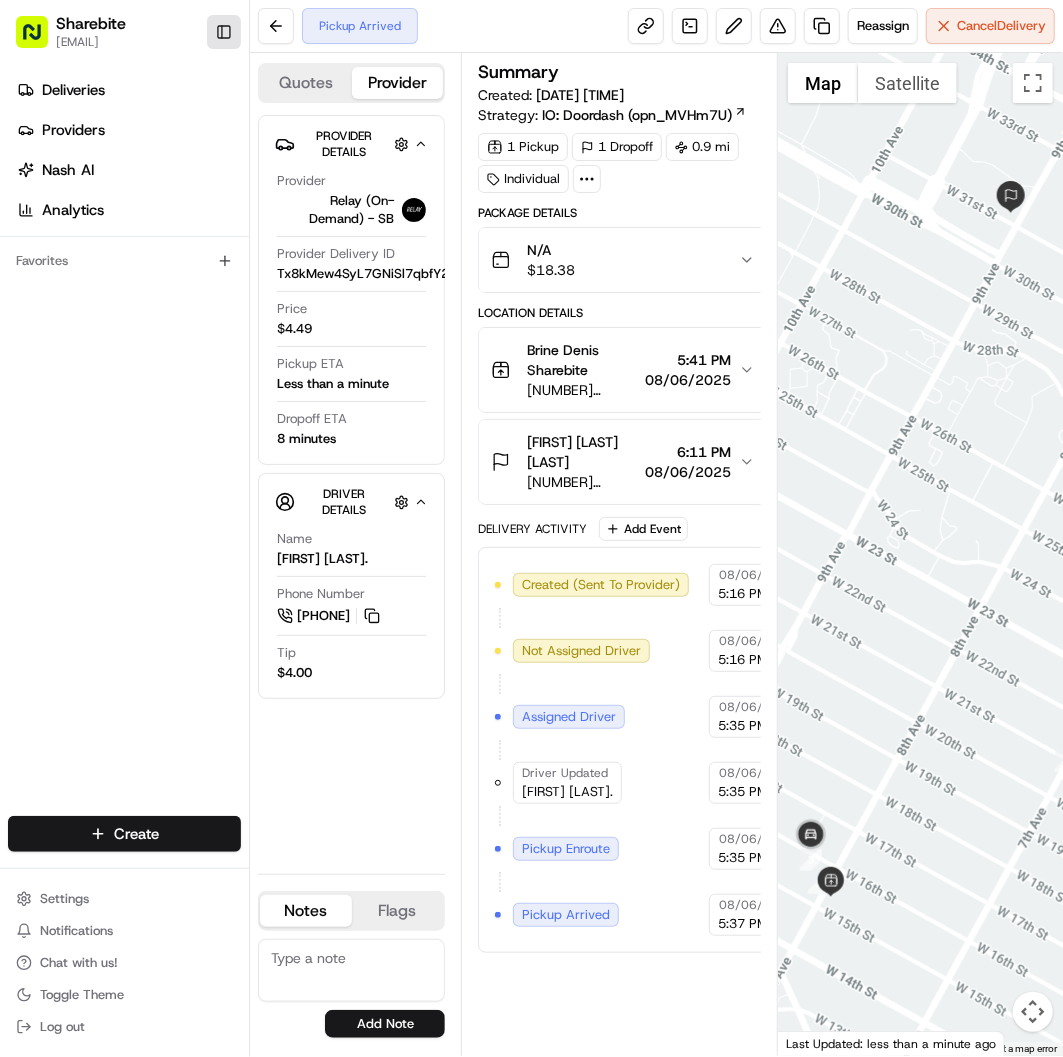 click on "Toggle Sidebar" at bounding box center [224, 32] 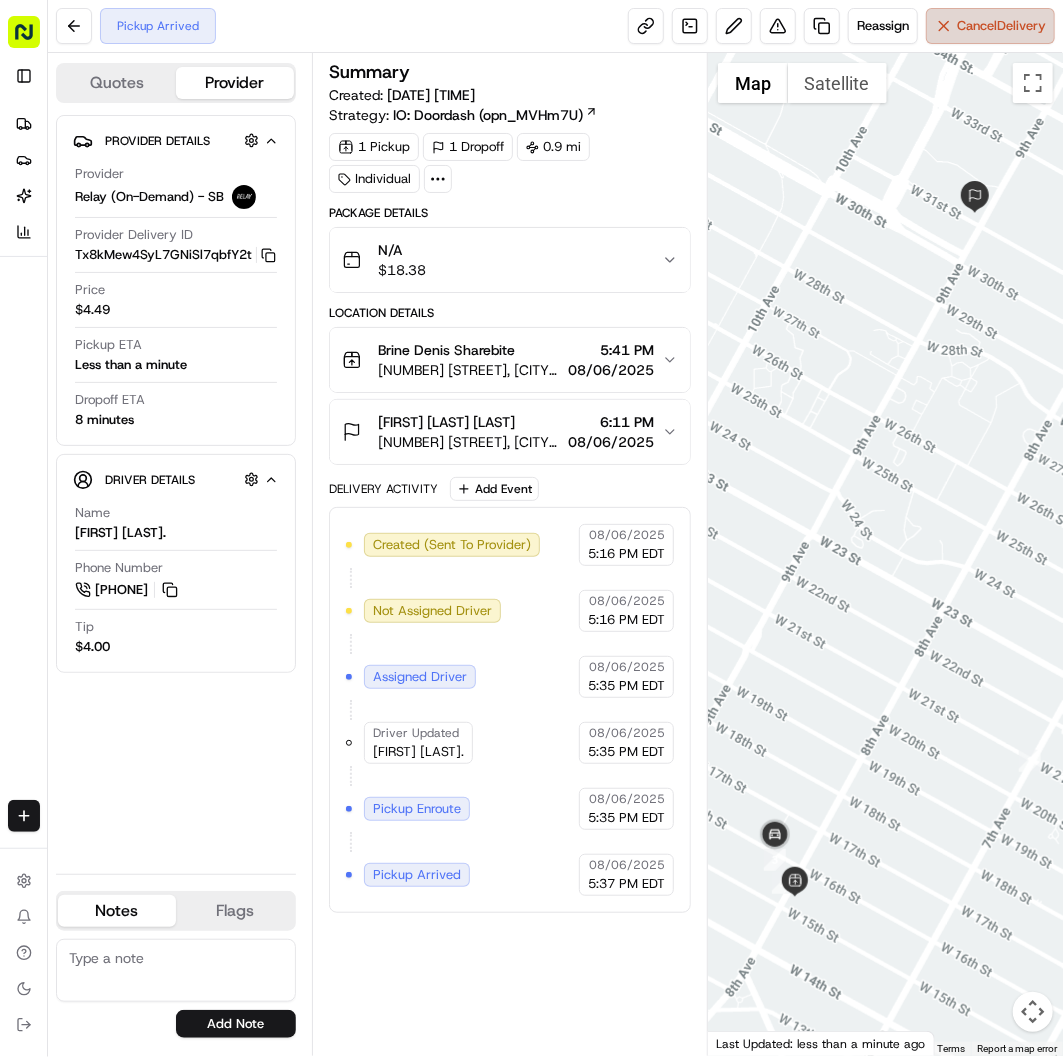 scroll, scrollTop: 0, scrollLeft: 0, axis: both 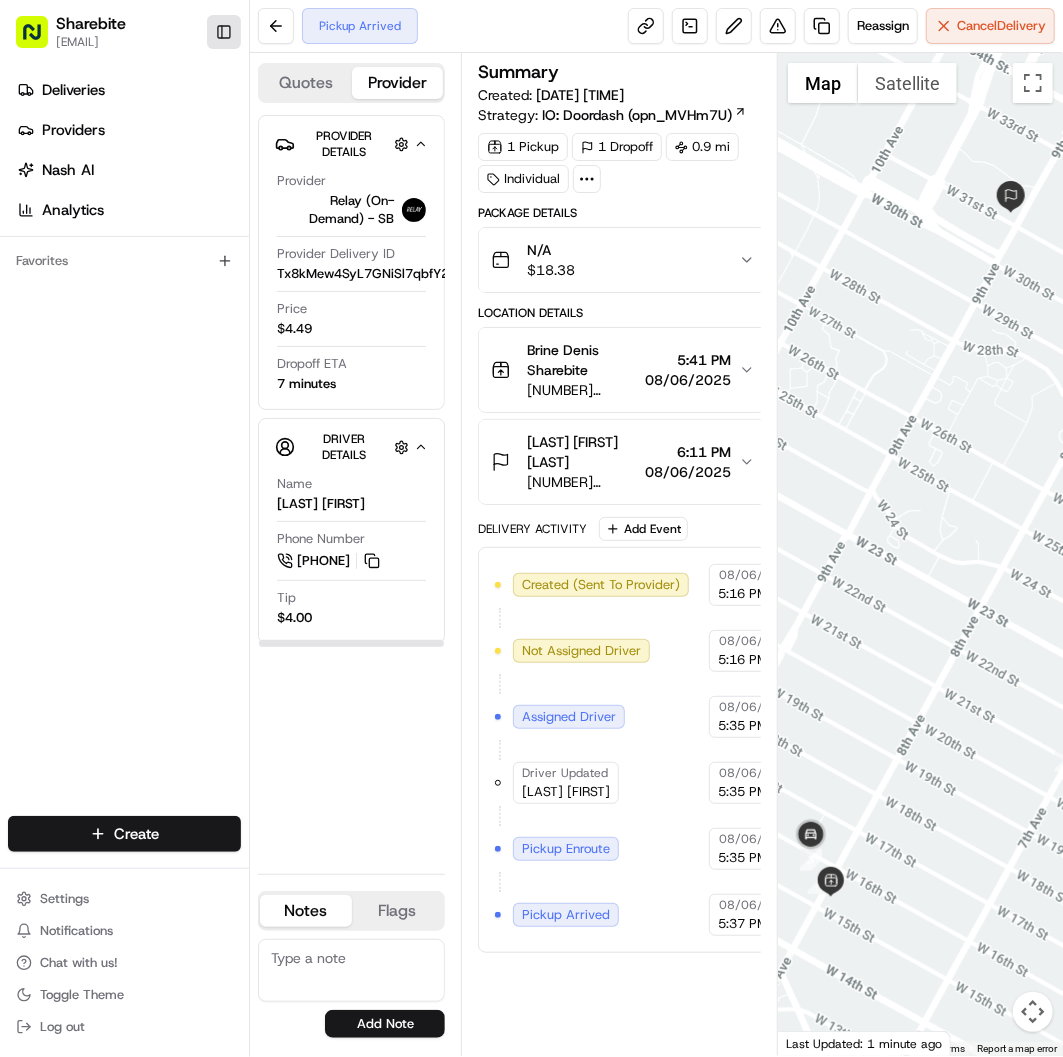 click on "Toggle Sidebar" at bounding box center [224, 32] 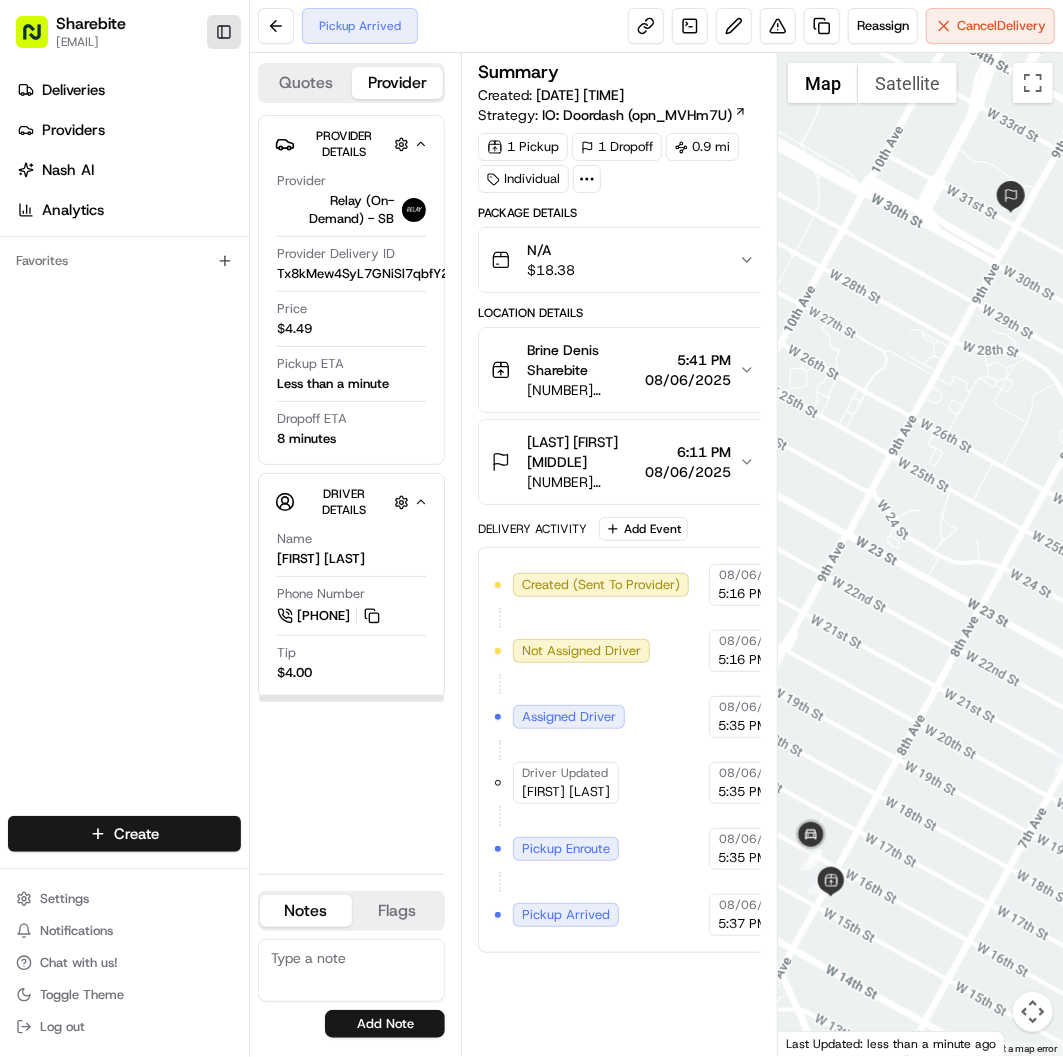 scroll, scrollTop: 0, scrollLeft: 0, axis: both 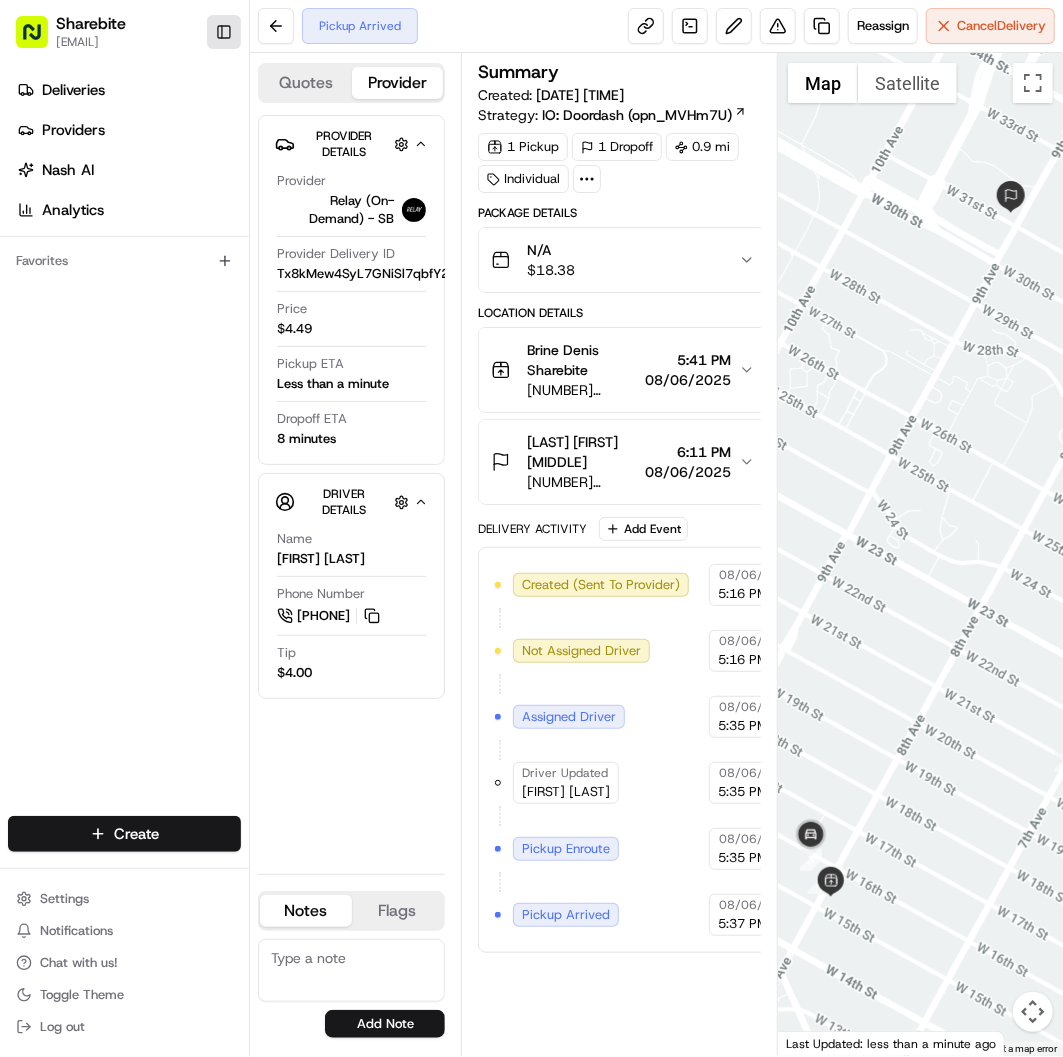 click on "Toggle Sidebar" at bounding box center [224, 32] 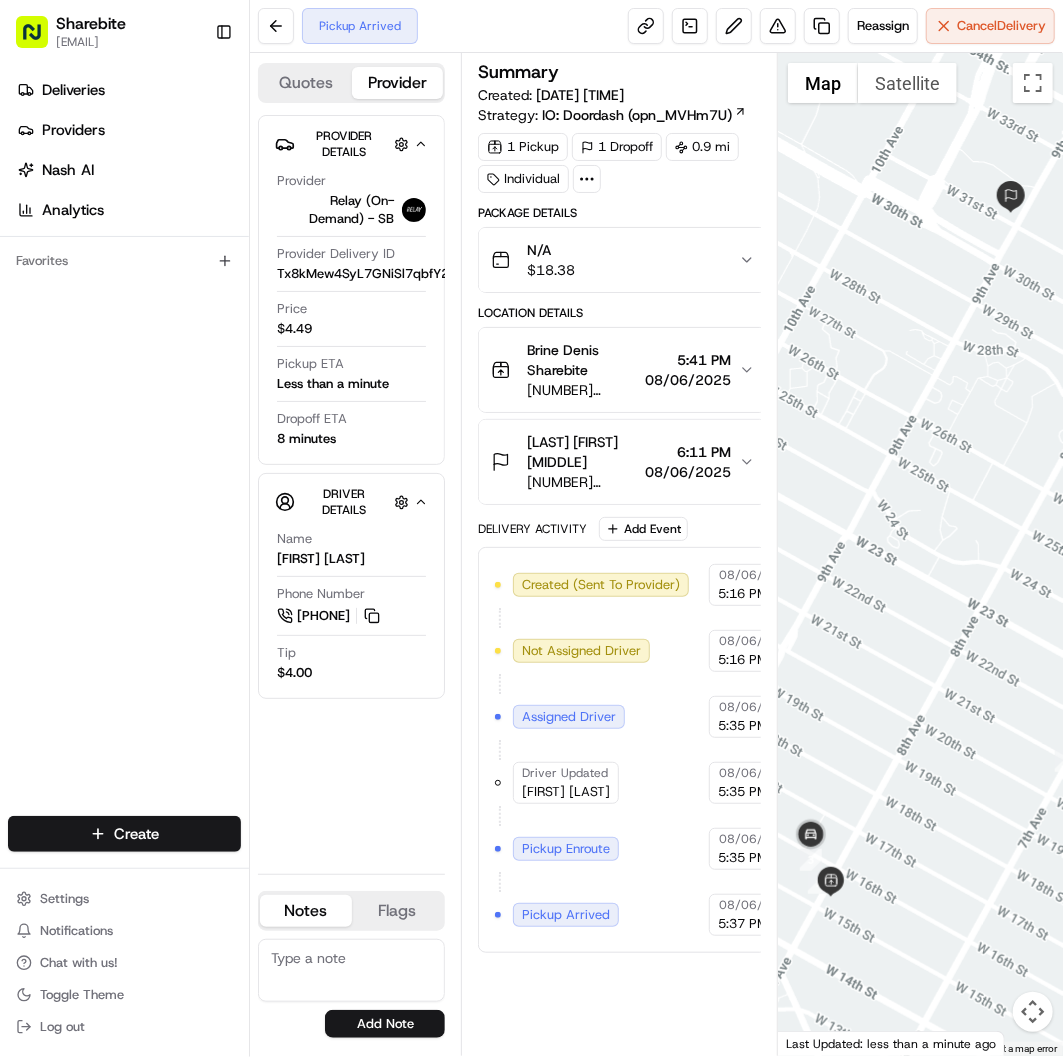 scroll, scrollTop: 0, scrollLeft: 0, axis: both 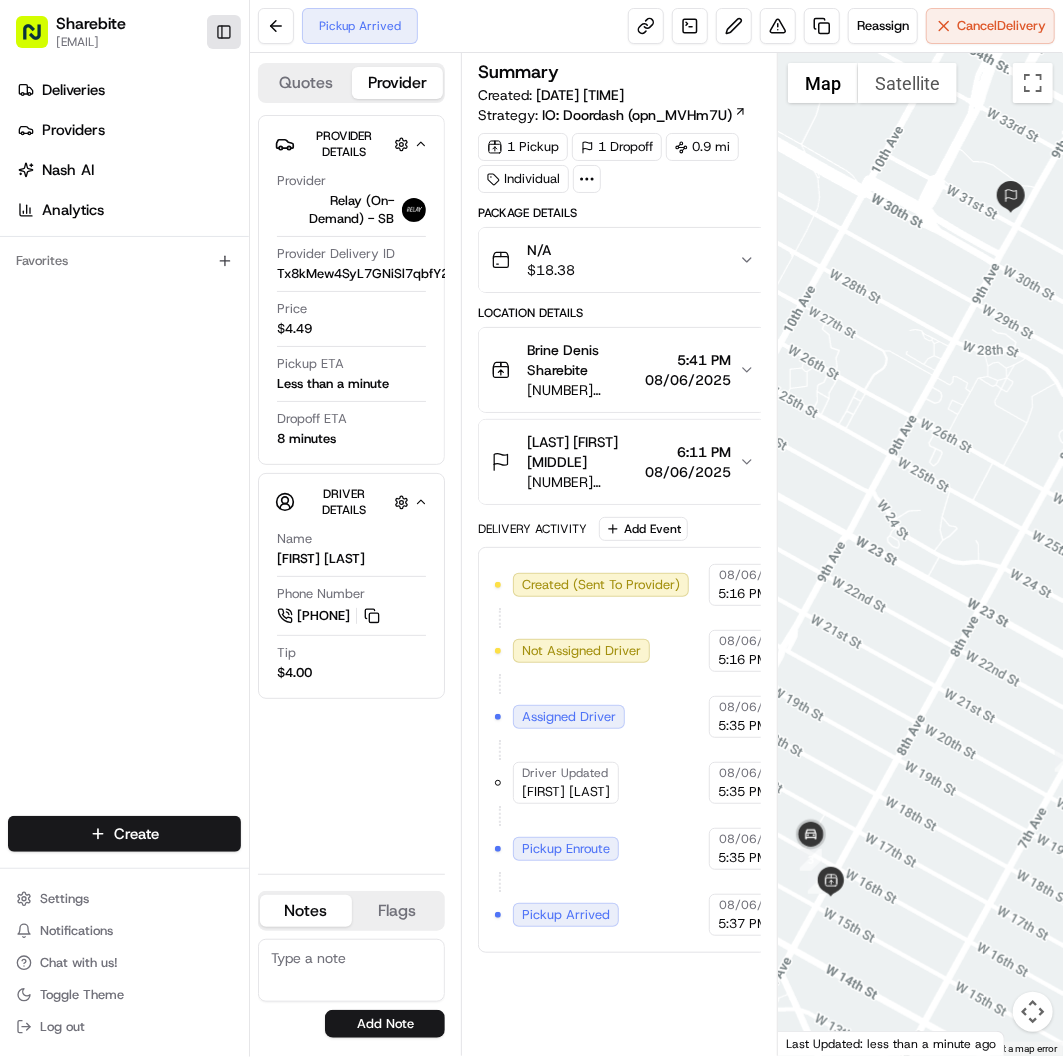 click on "Toggle Sidebar" at bounding box center (224, 32) 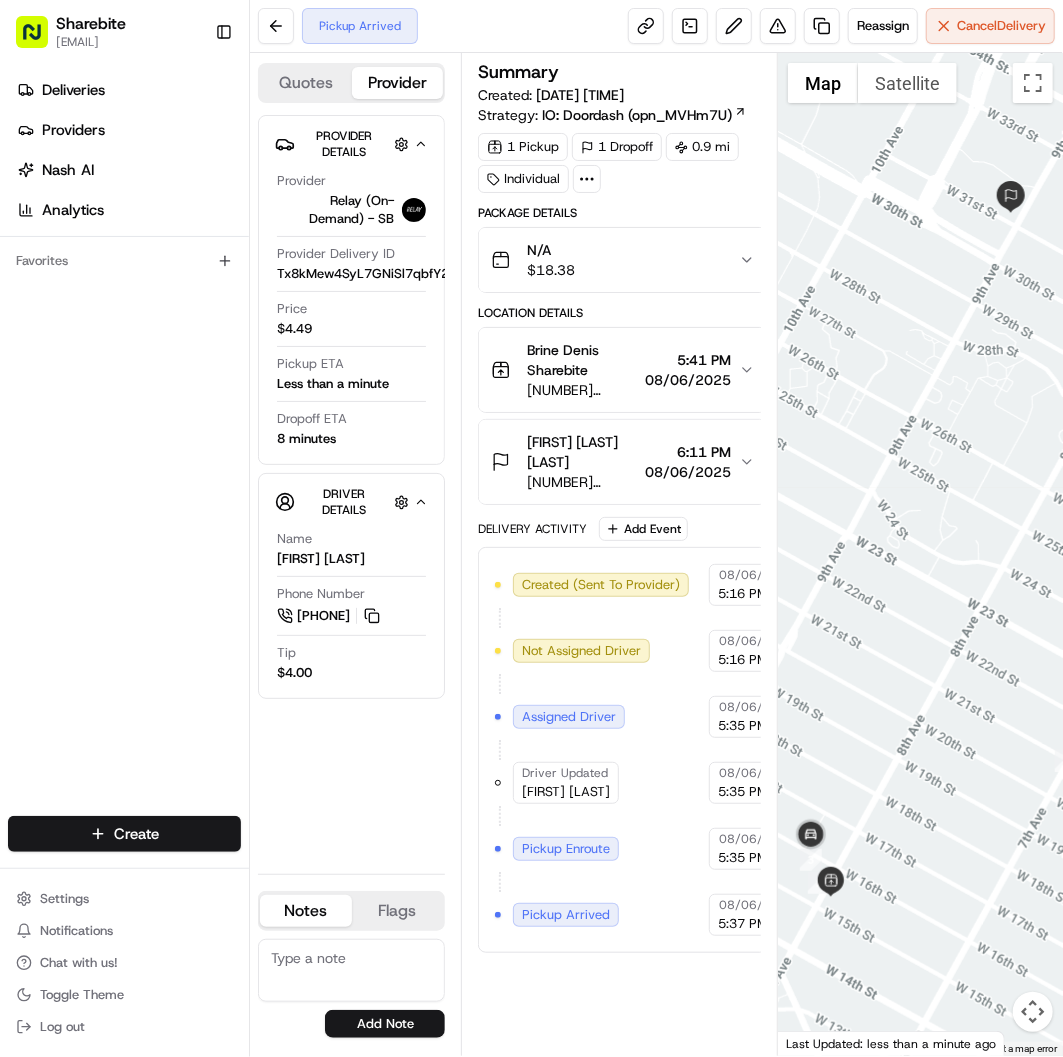 scroll, scrollTop: 0, scrollLeft: 0, axis: both 